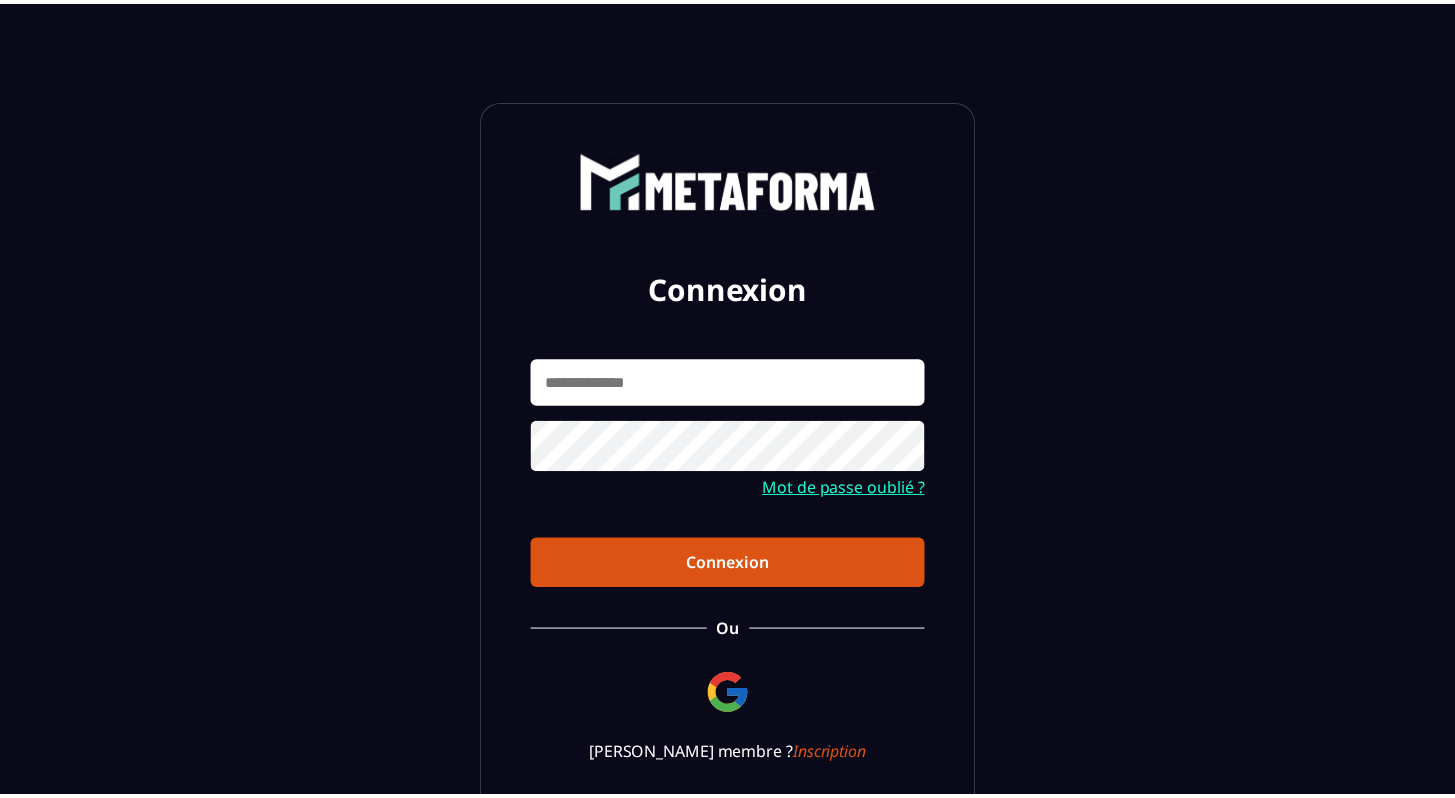 scroll, scrollTop: 0, scrollLeft: 0, axis: both 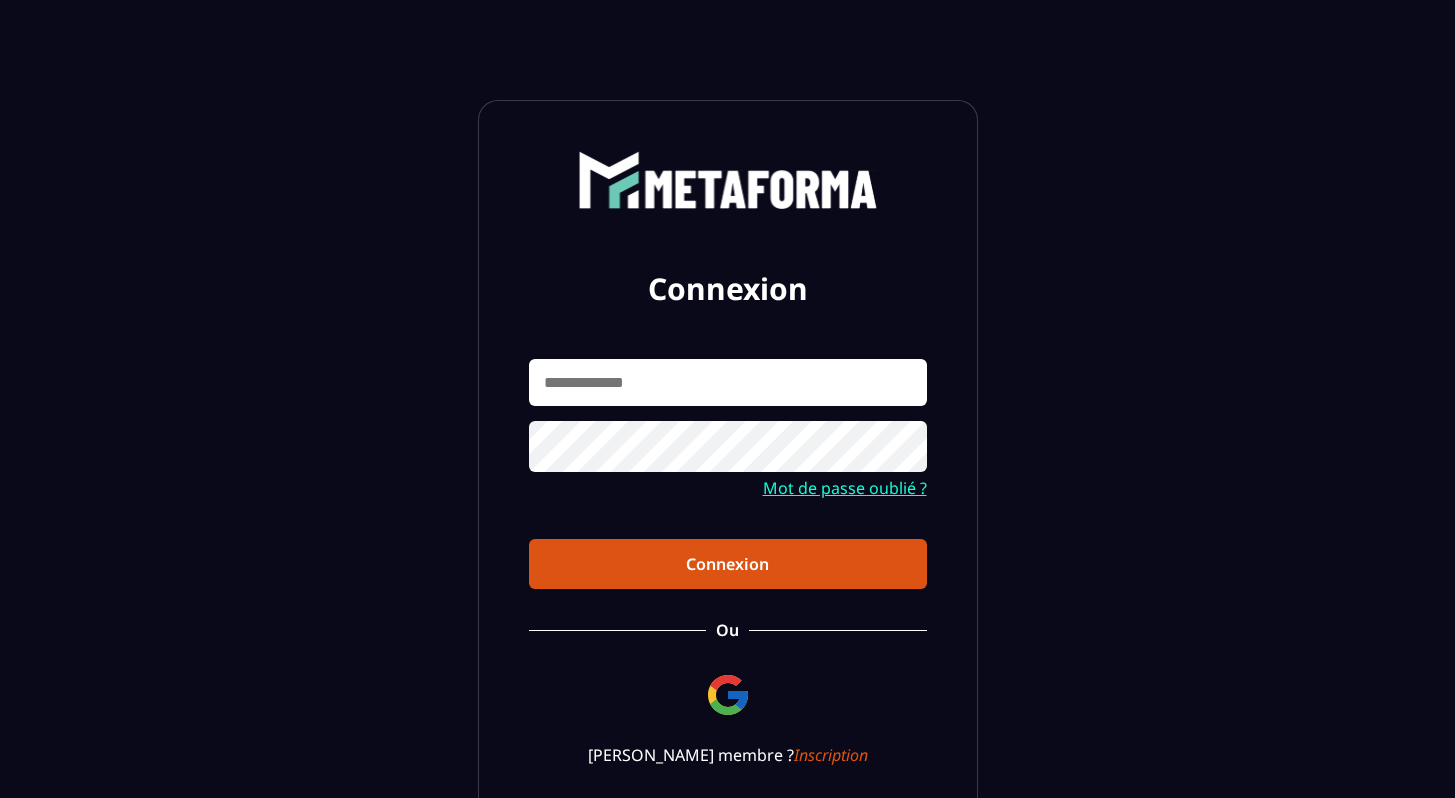 type on "**********" 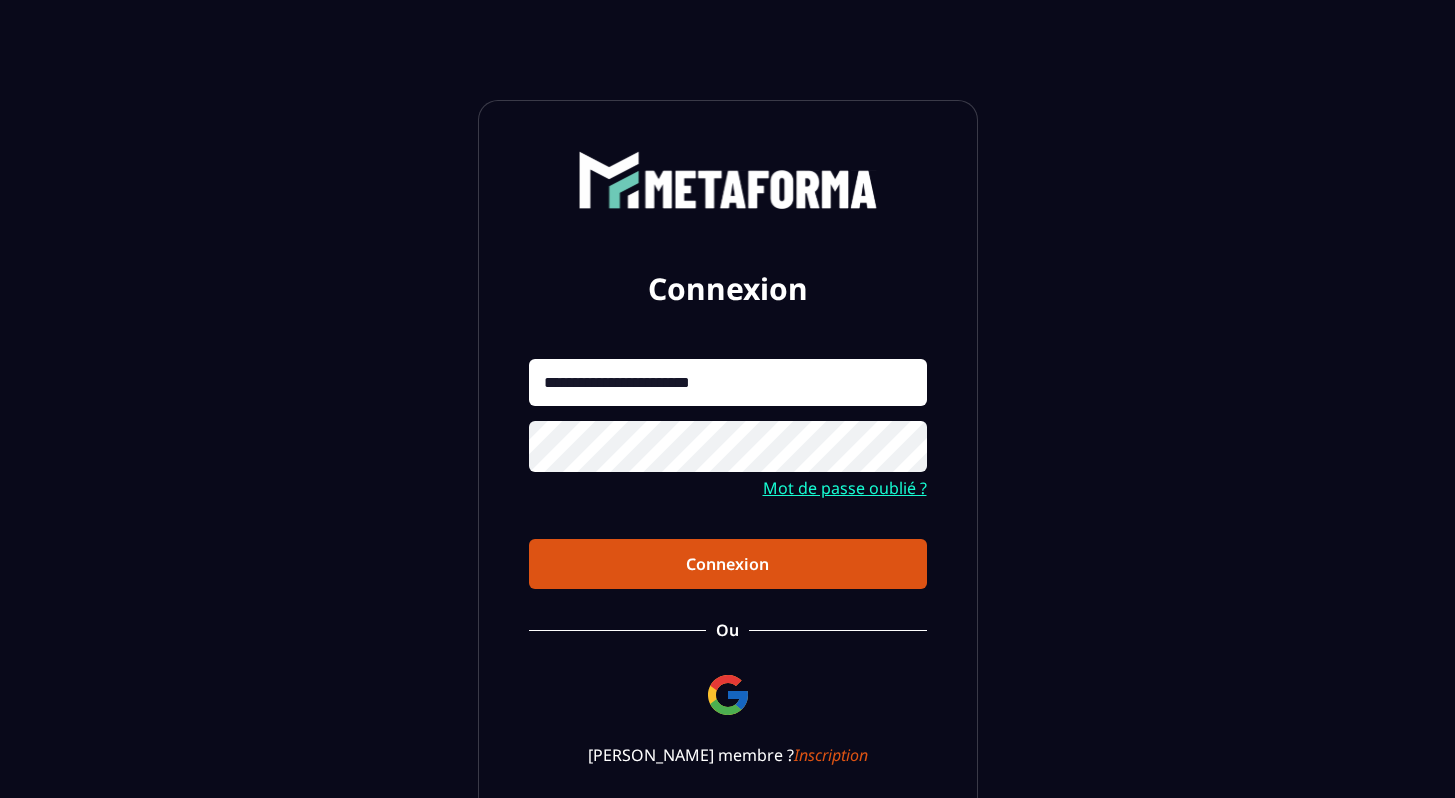 click on "**********" at bounding box center [728, 474] 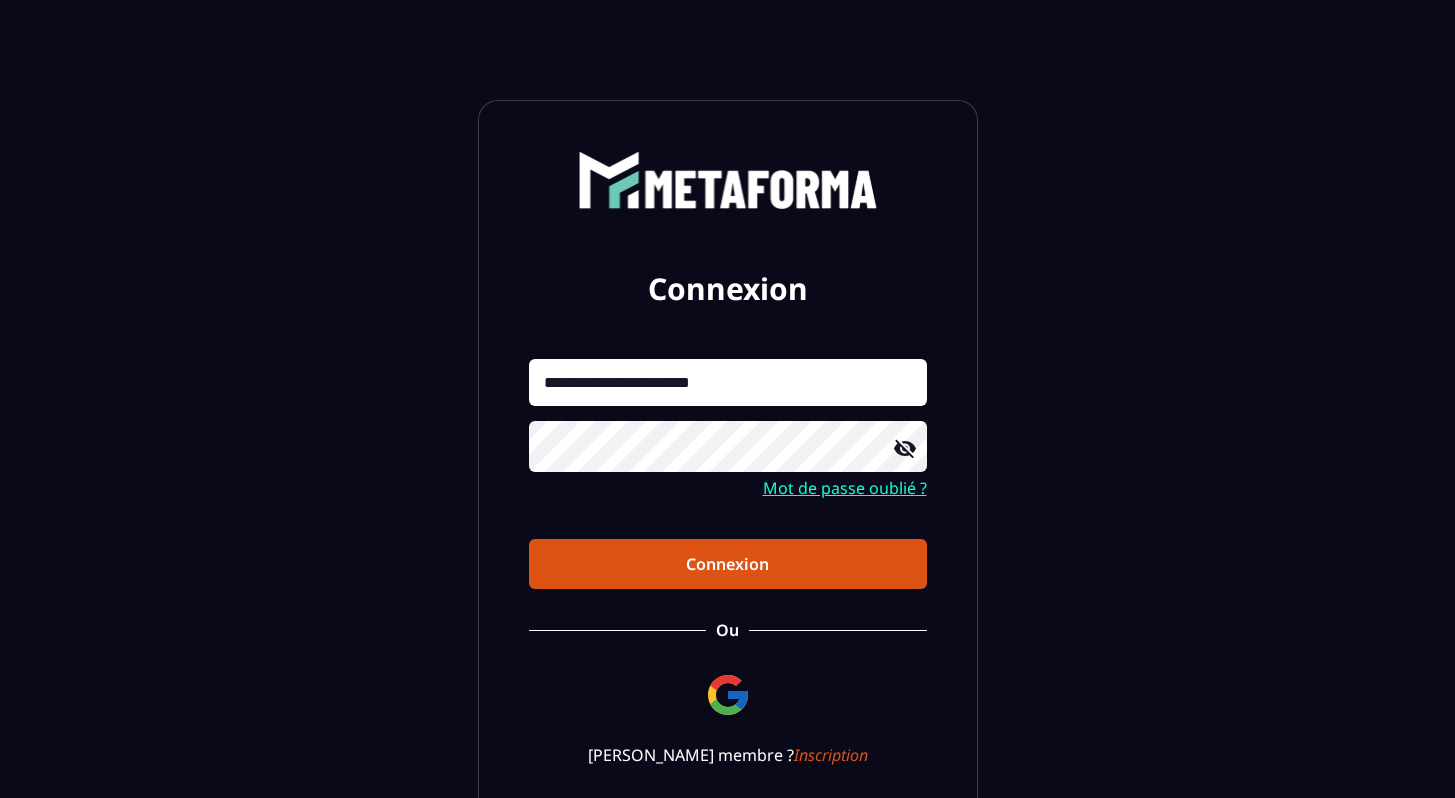 click on "Connexion" at bounding box center (728, 564) 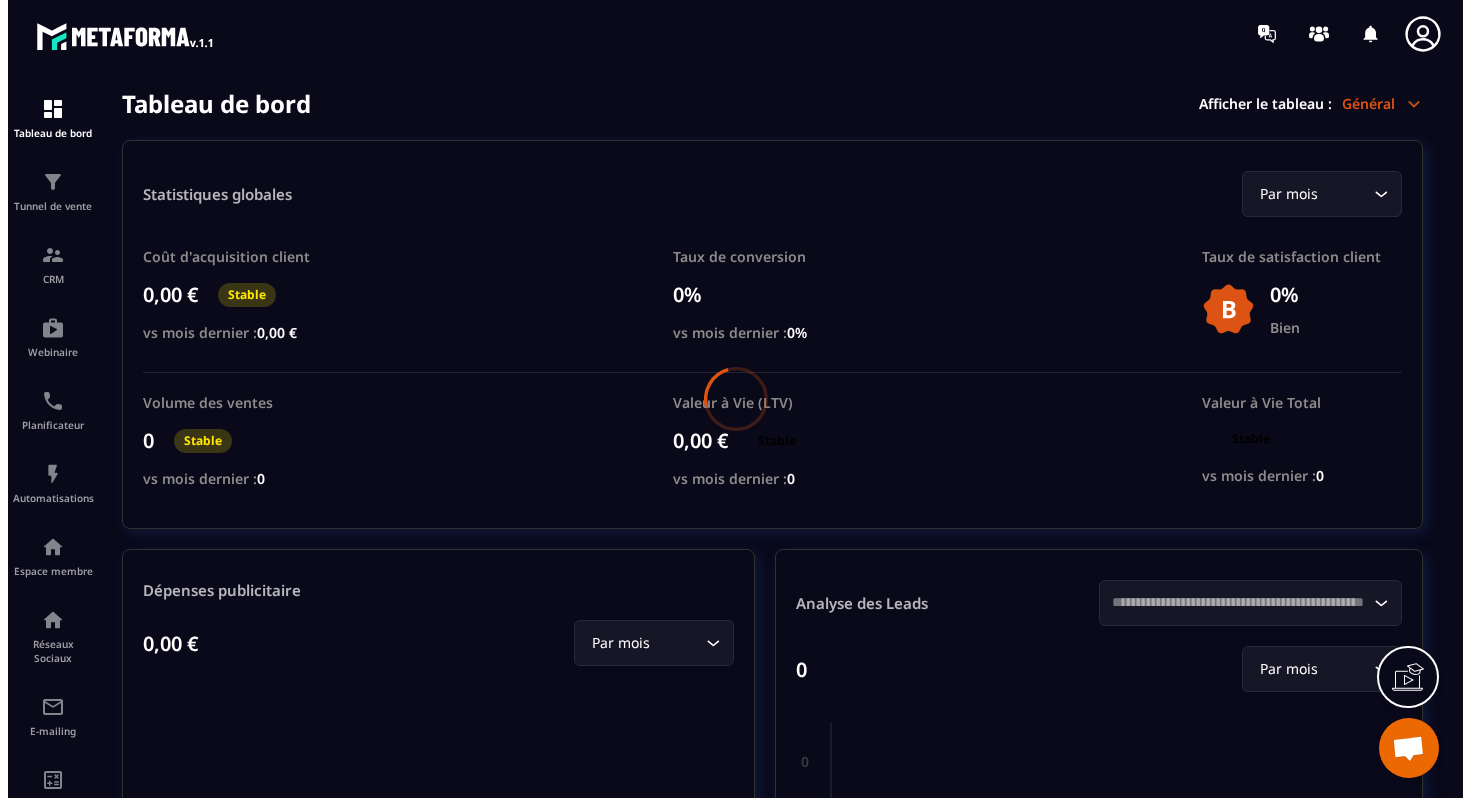 scroll, scrollTop: 0, scrollLeft: 0, axis: both 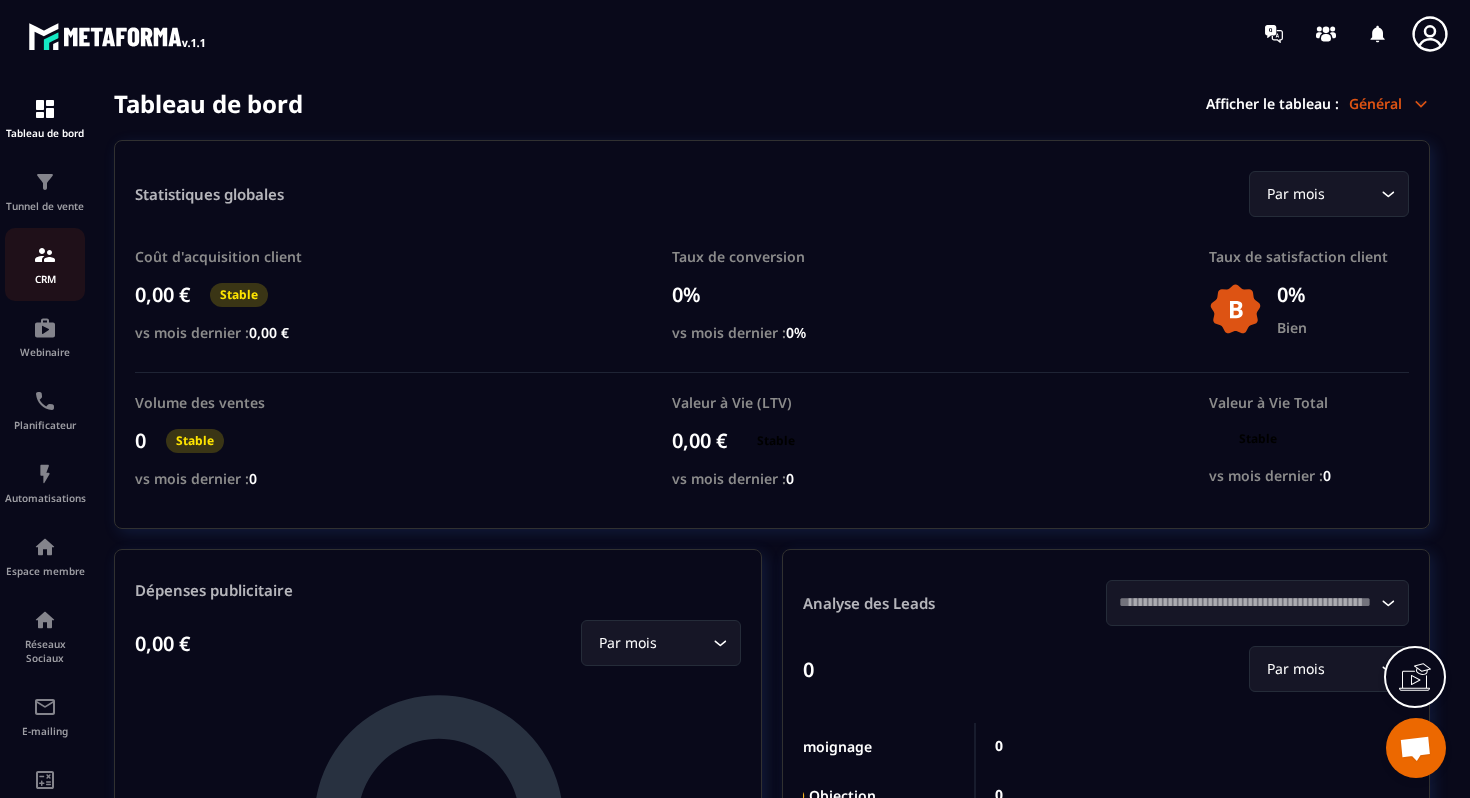 click at bounding box center [45, 255] 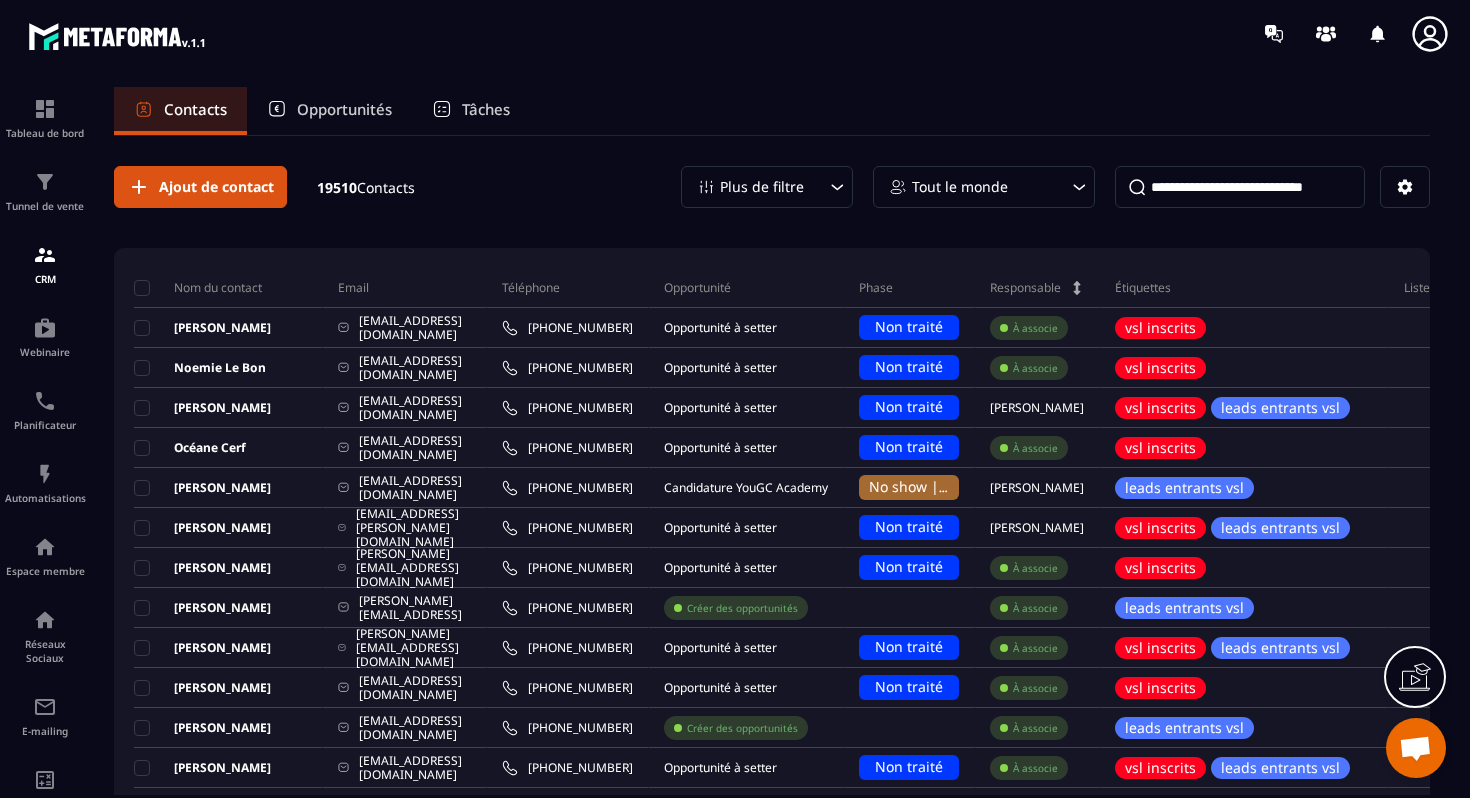 click on "Opportunités" at bounding box center (344, 109) 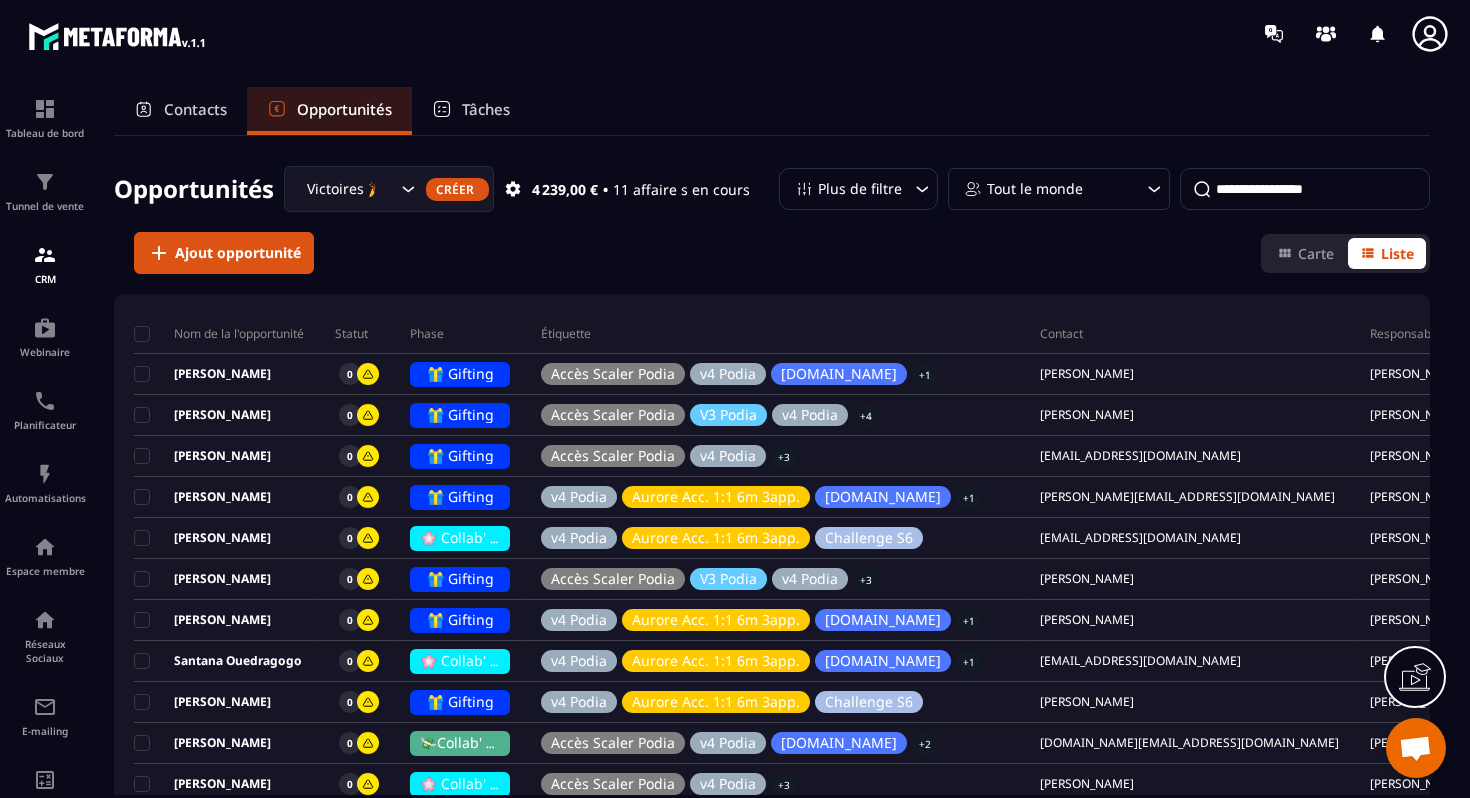 click on "Victoires 🎉" at bounding box center [349, 189] 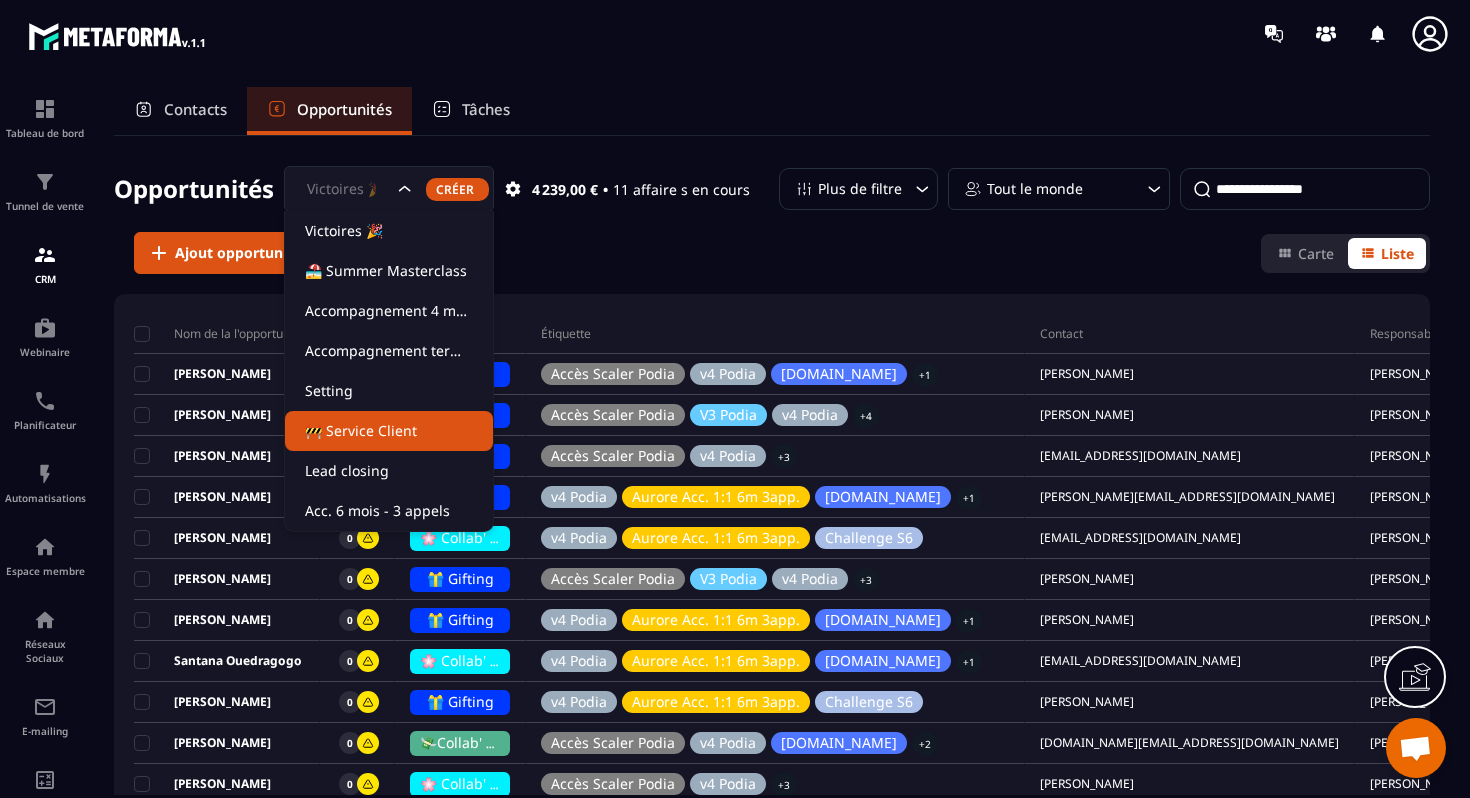 click on "🚧 Service Client" 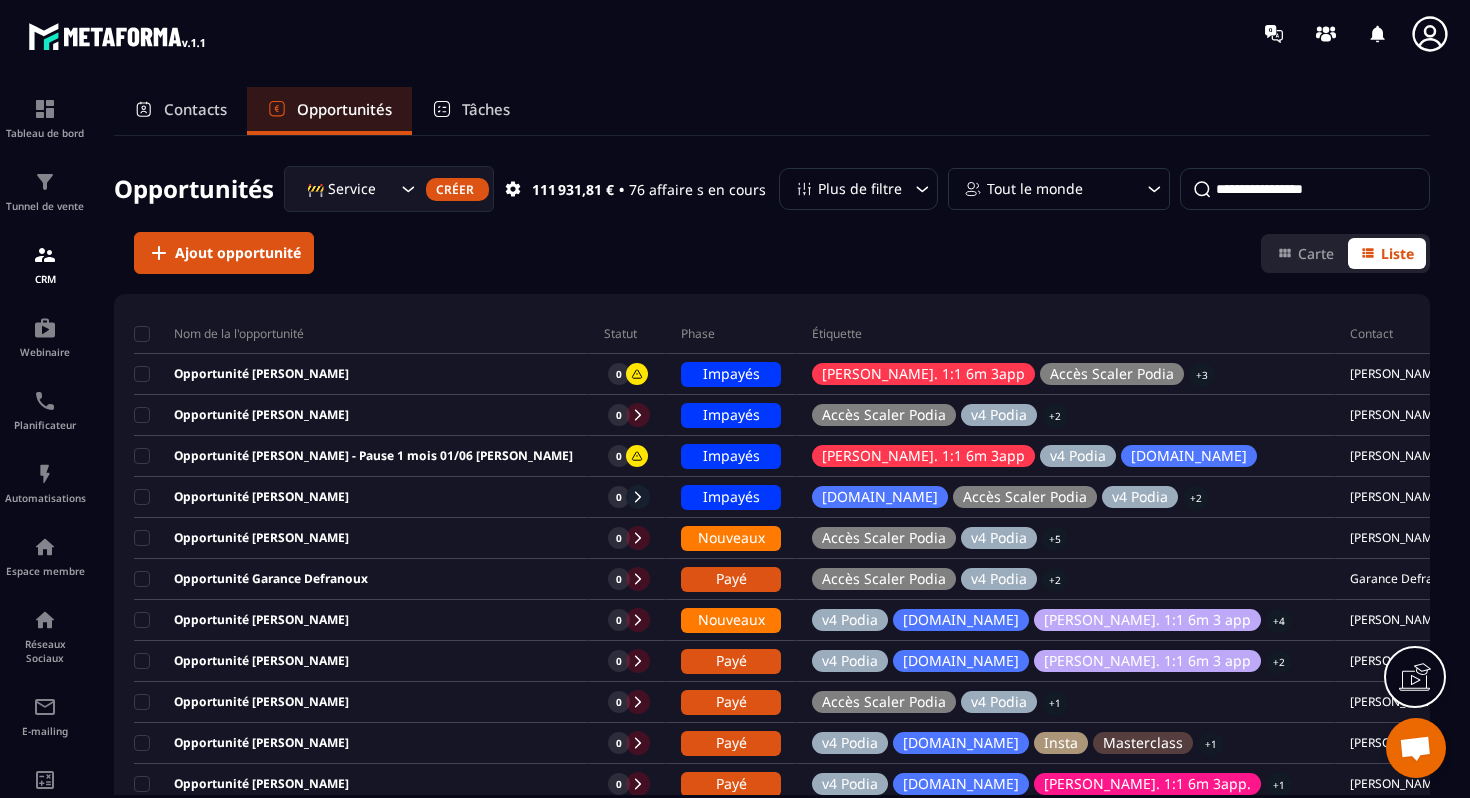 click on "Tout le monde" at bounding box center (1059, 189) 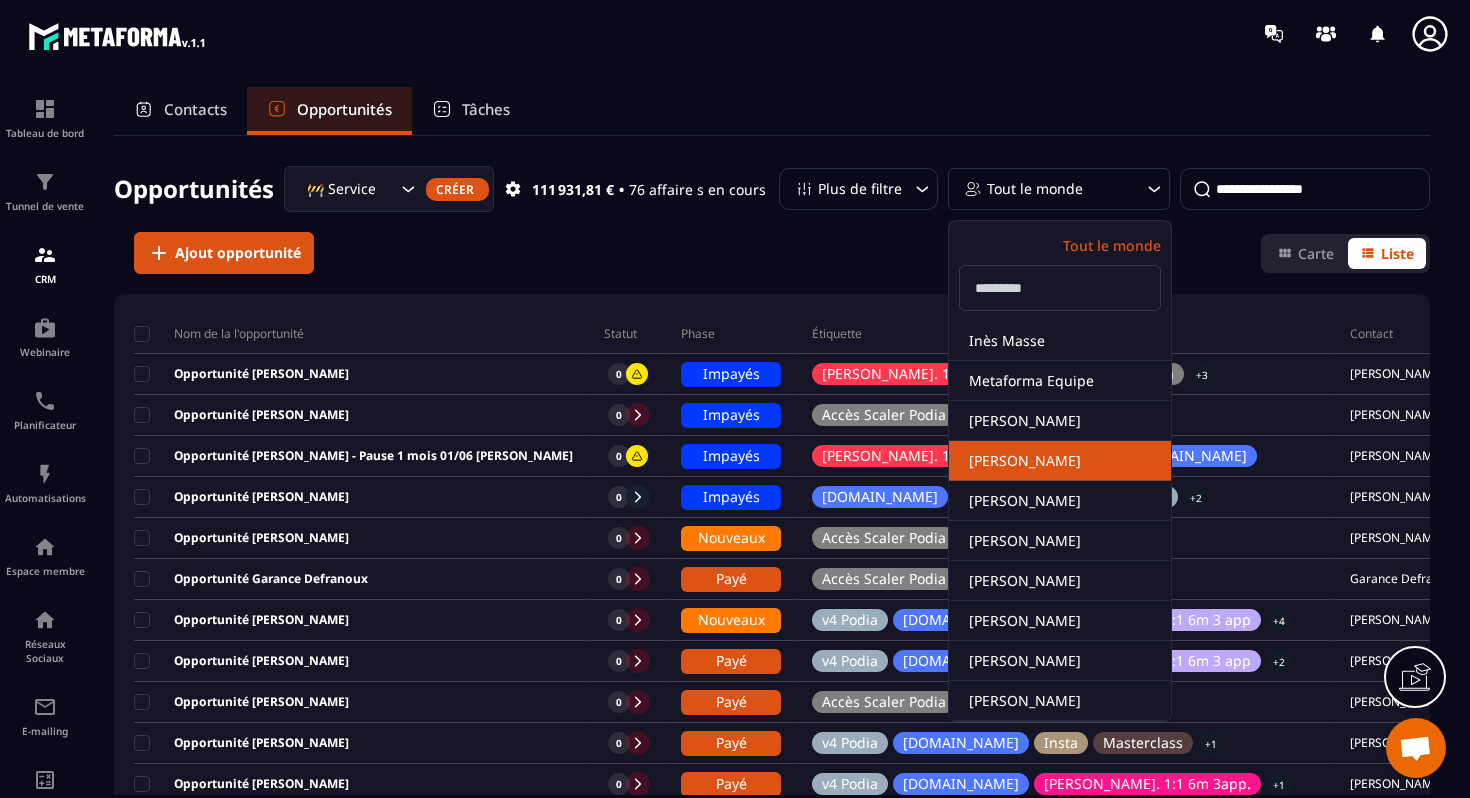 click on "[PERSON_NAME]" 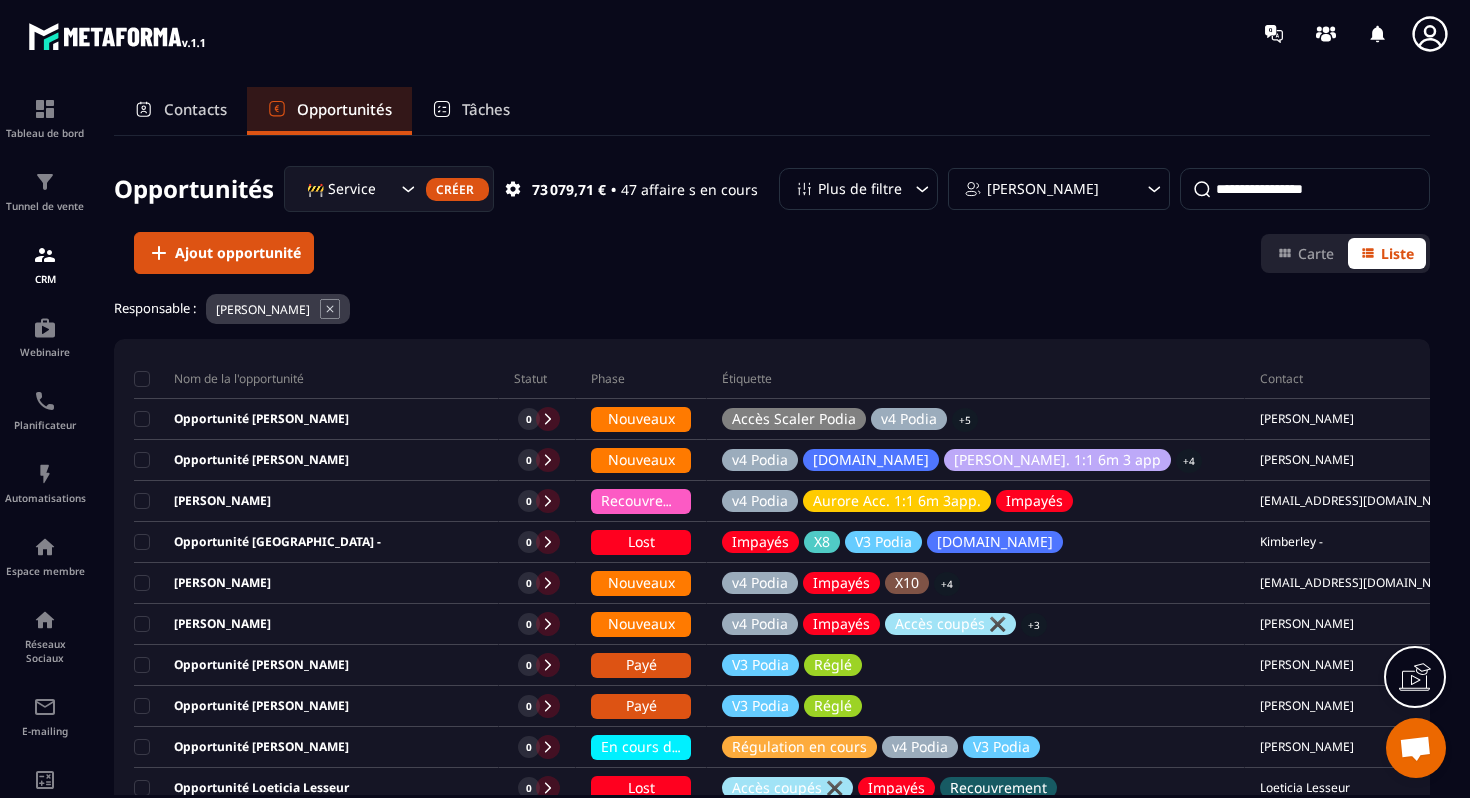 click at bounding box center [1305, 189] 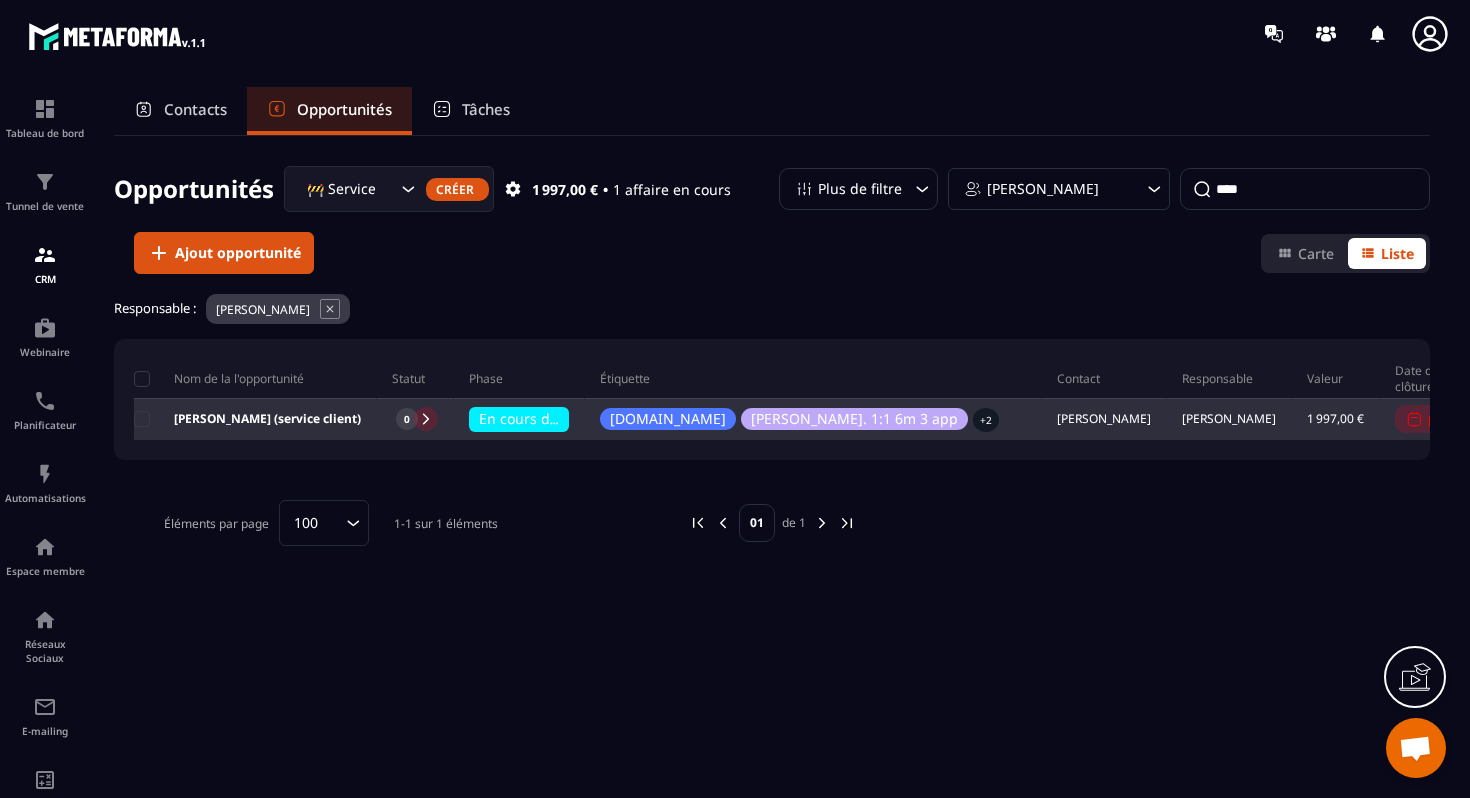 type on "****" 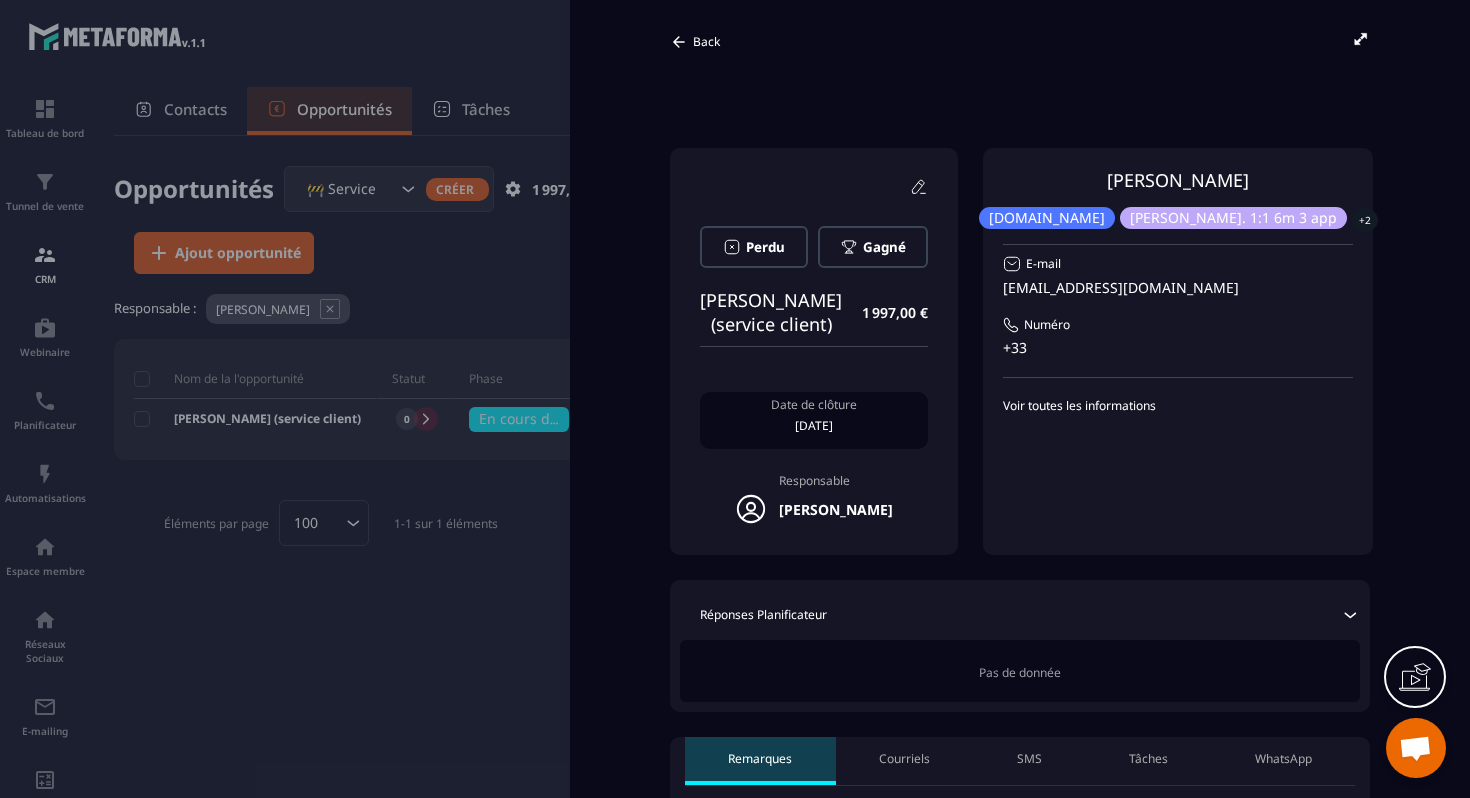 scroll, scrollTop: 0, scrollLeft: 16, axis: horizontal 